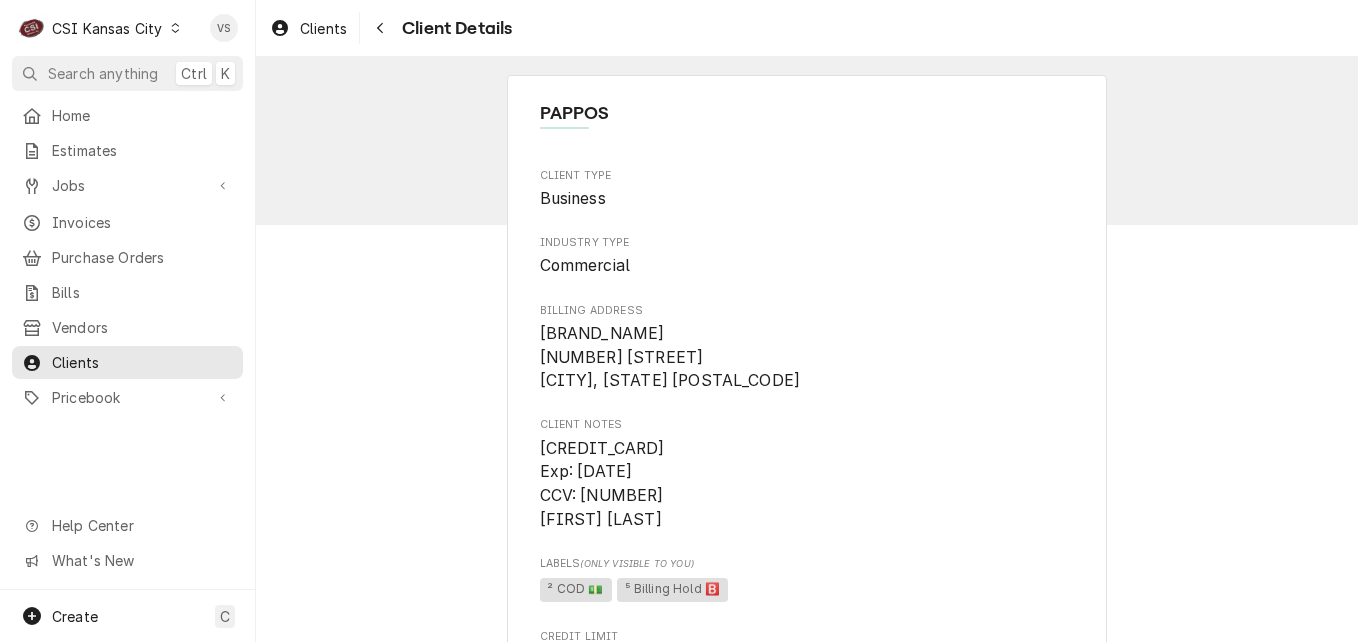 scroll, scrollTop: 0, scrollLeft: 0, axis: both 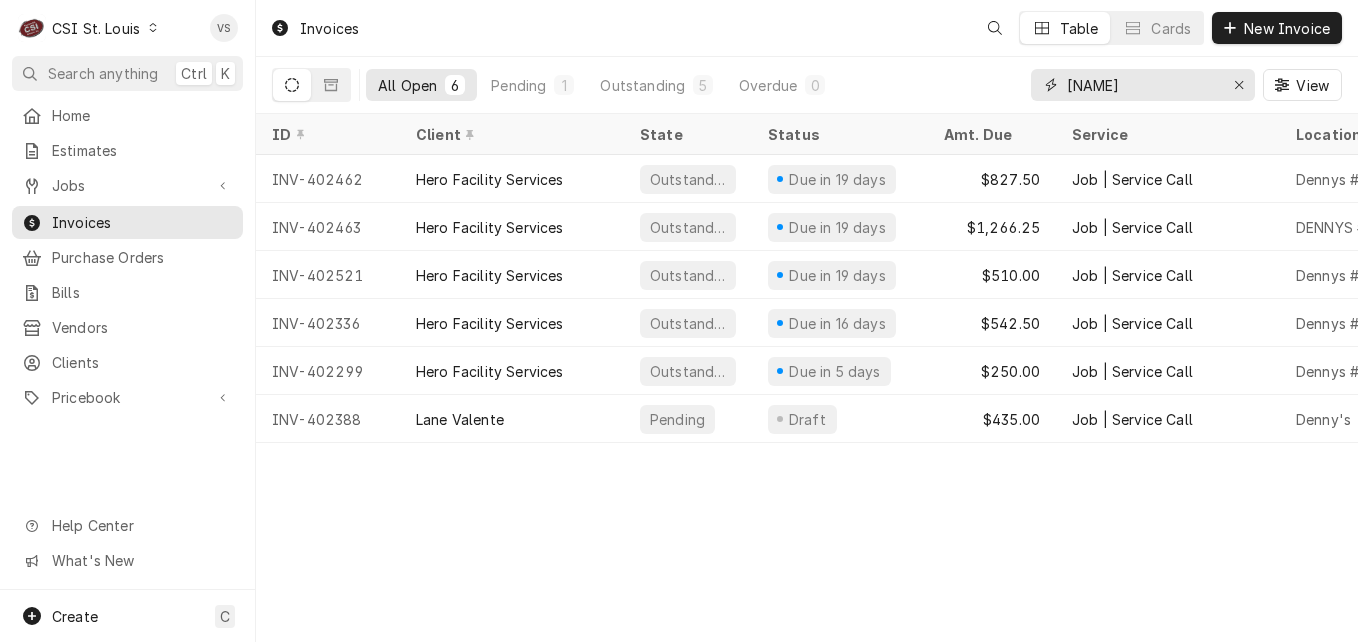 click on "denny" at bounding box center (1142, 85) 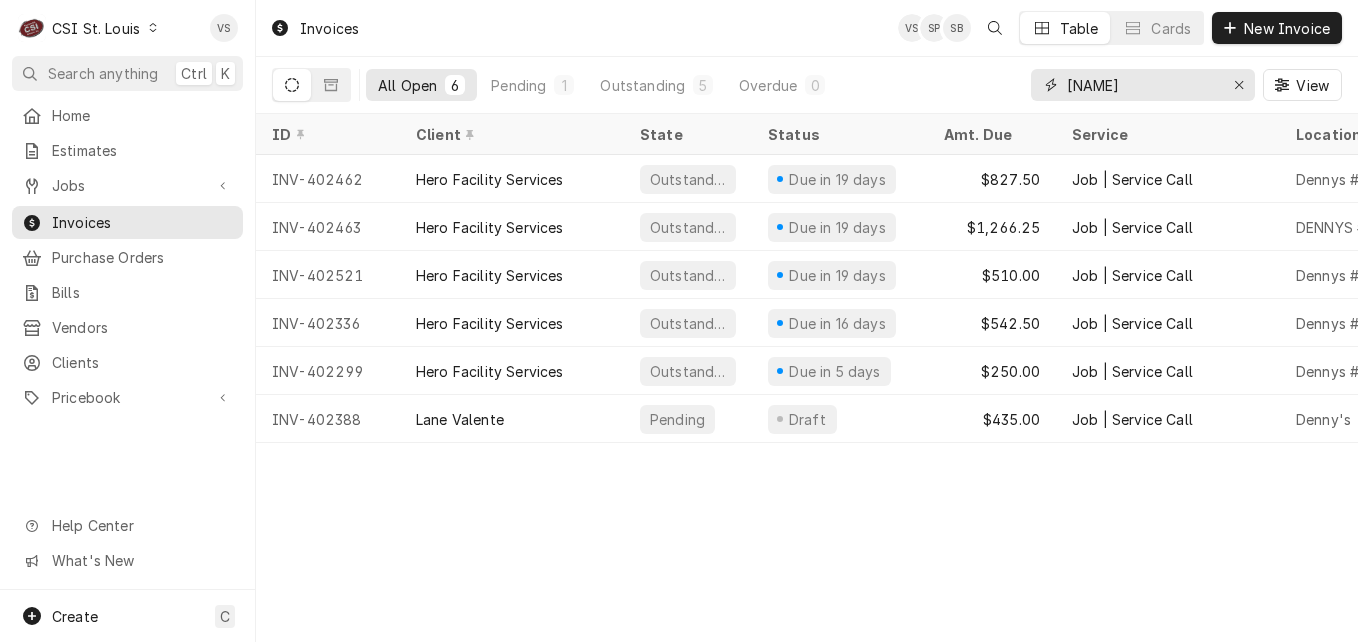 drag, startPoint x: 1113, startPoint y: 88, endPoint x: 1066, endPoint y: 99, distance: 48.270073 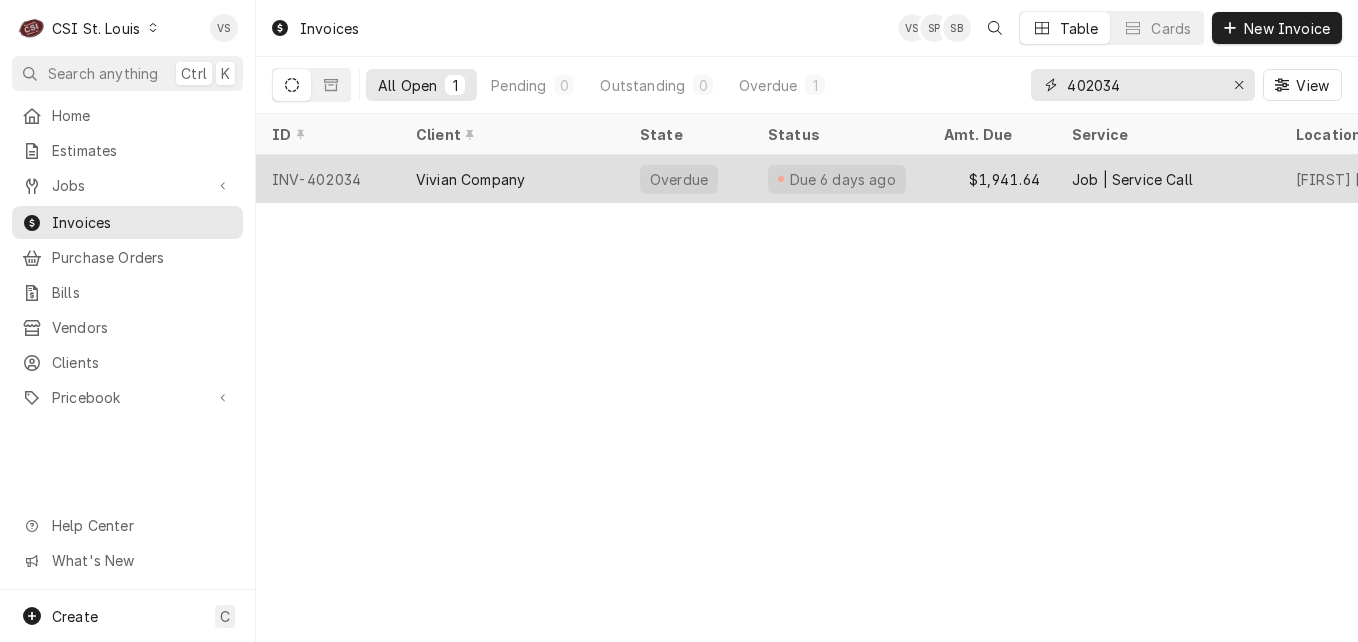 type on "402034" 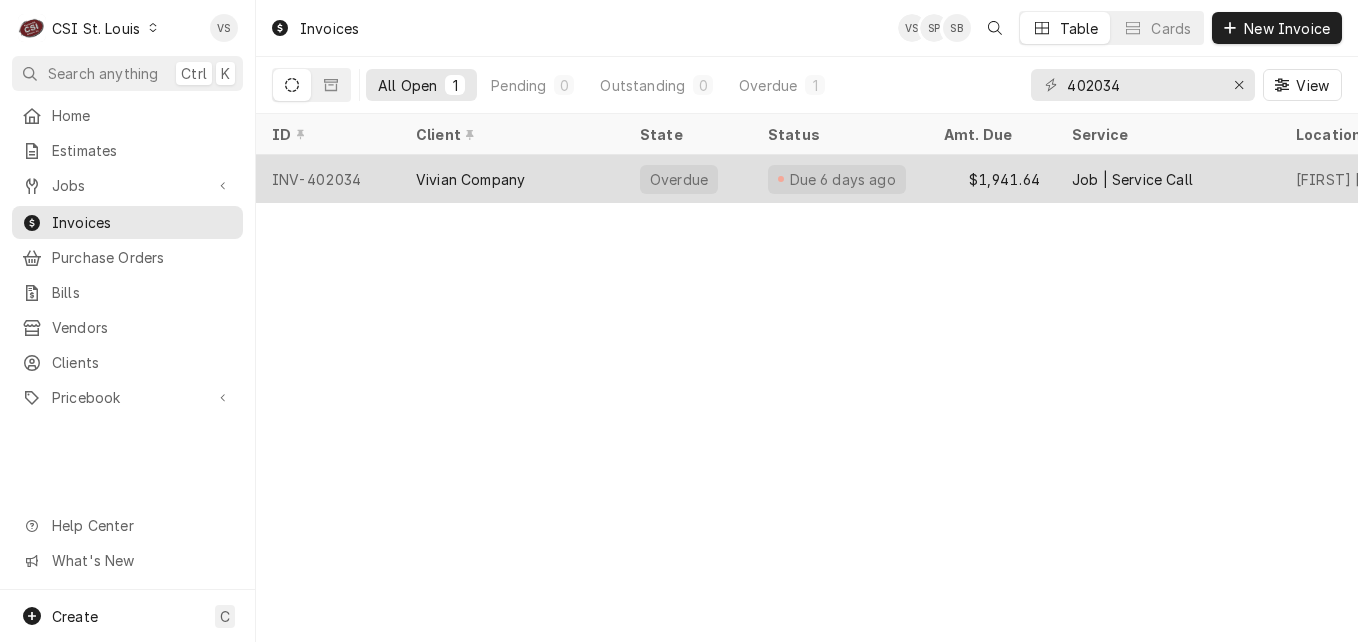 click on "Vivian Company" at bounding box center [470, 179] 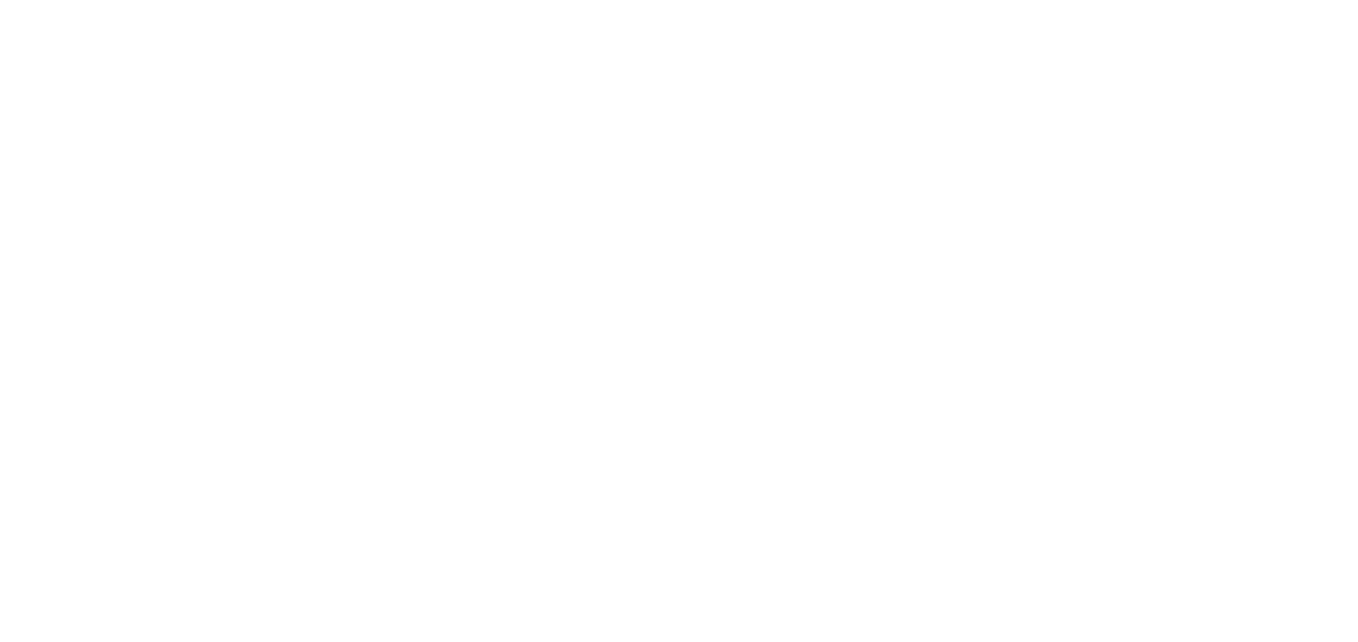 scroll, scrollTop: 0, scrollLeft: 0, axis: both 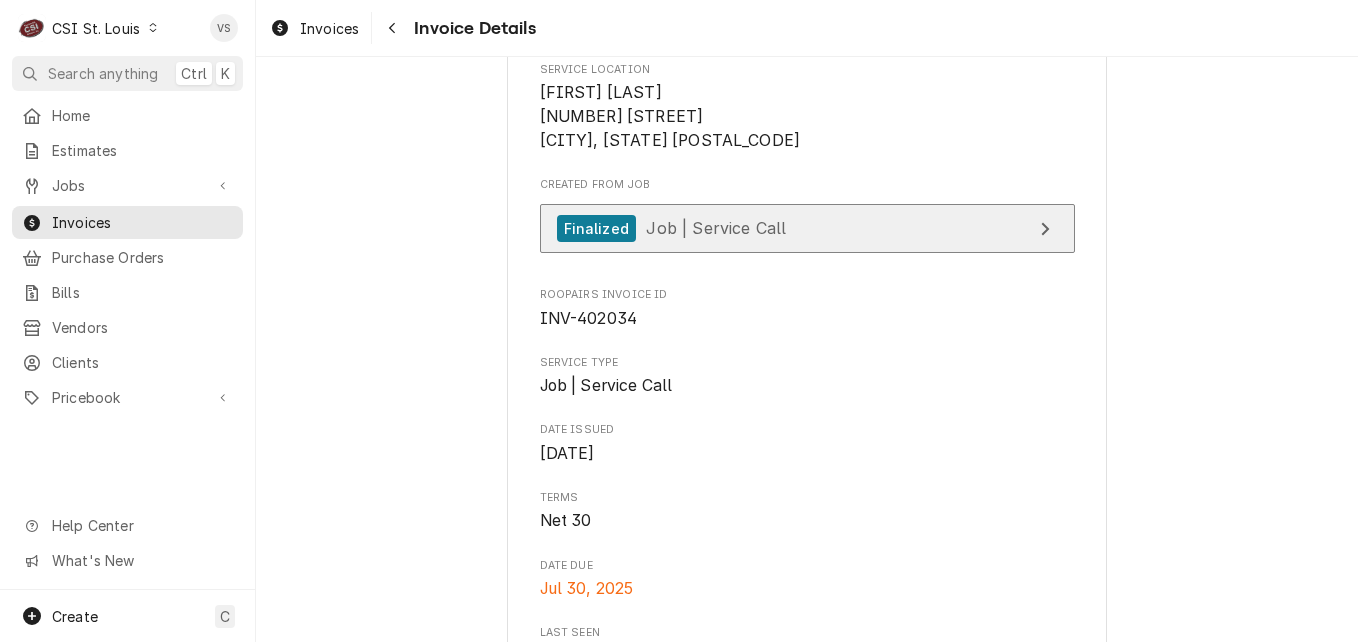 click on "Finalized Job | Service Call" at bounding box center [807, 228] 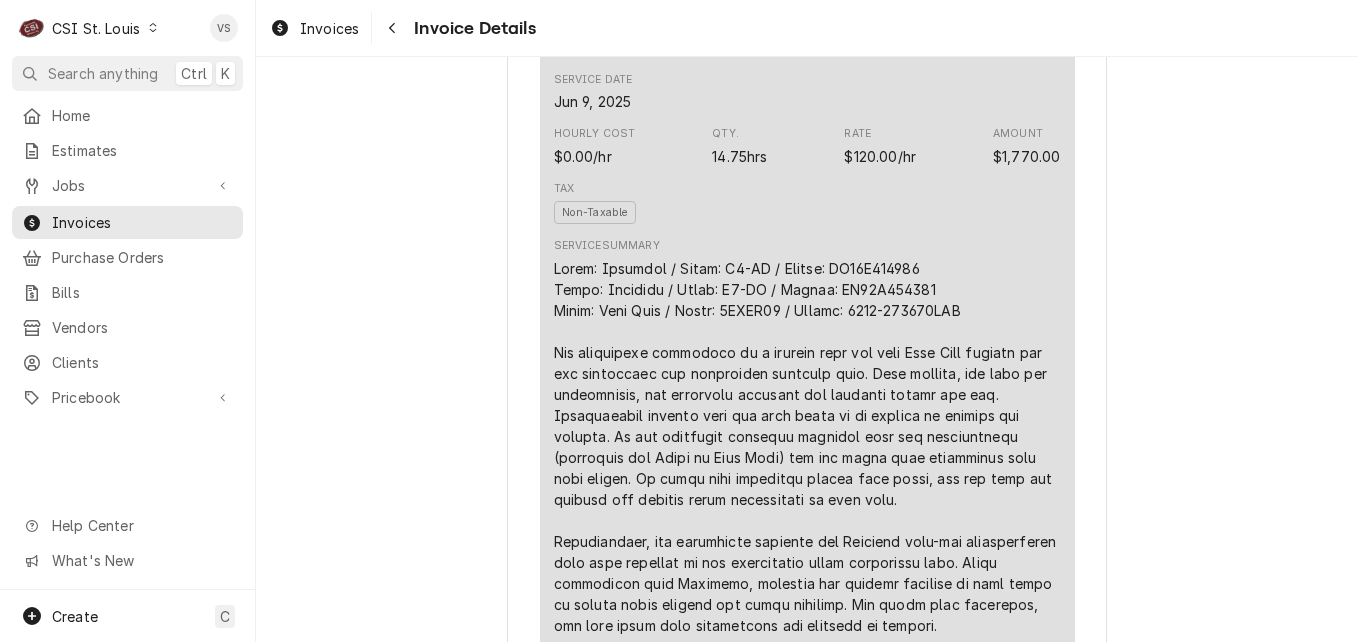 scroll, scrollTop: 1200, scrollLeft: 0, axis: vertical 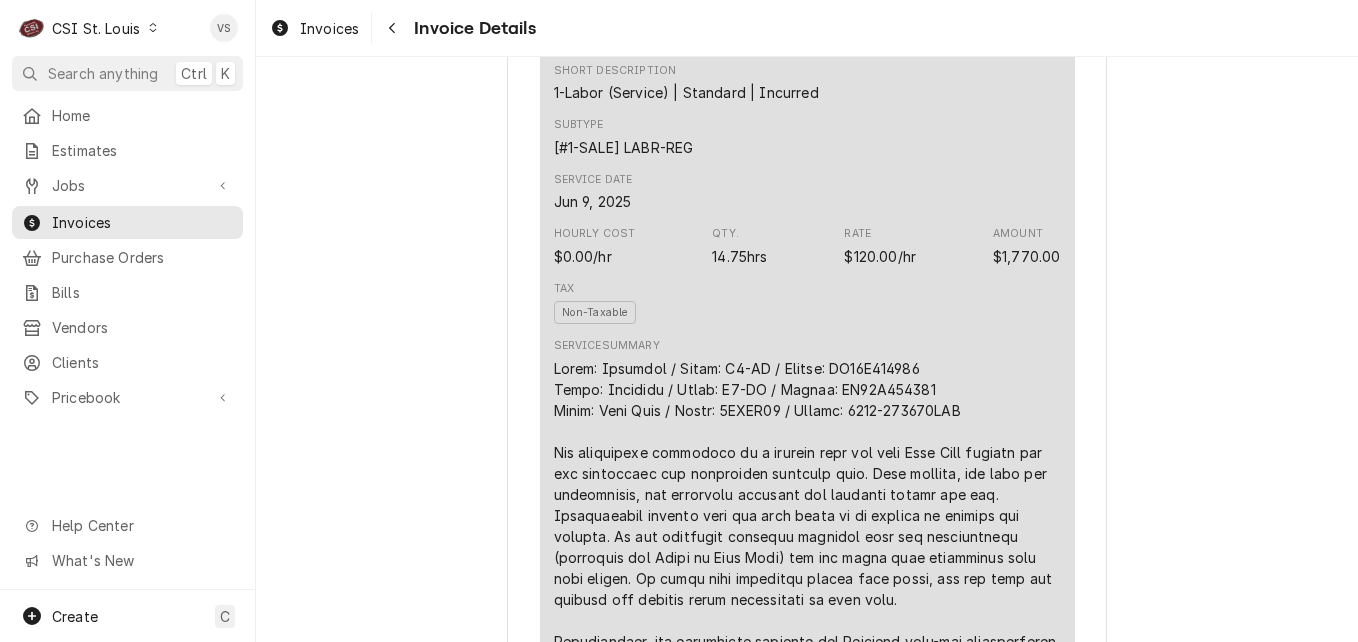click 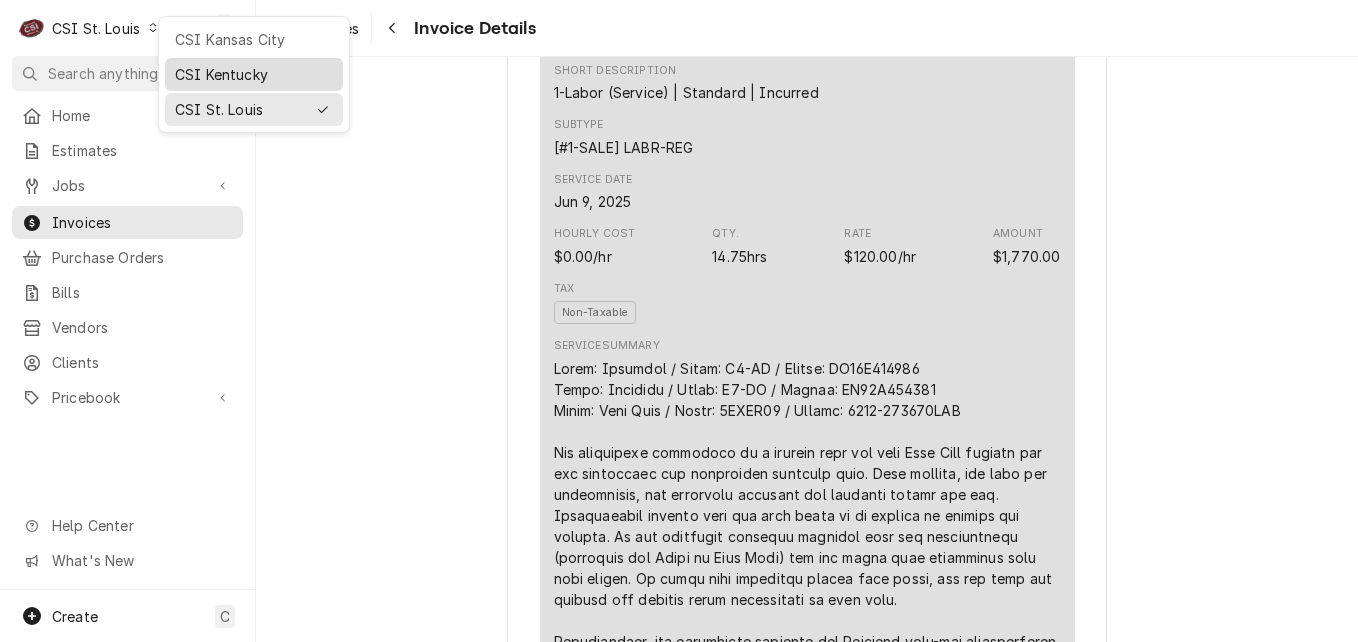 click on "CSI Kentucky" at bounding box center [254, 74] 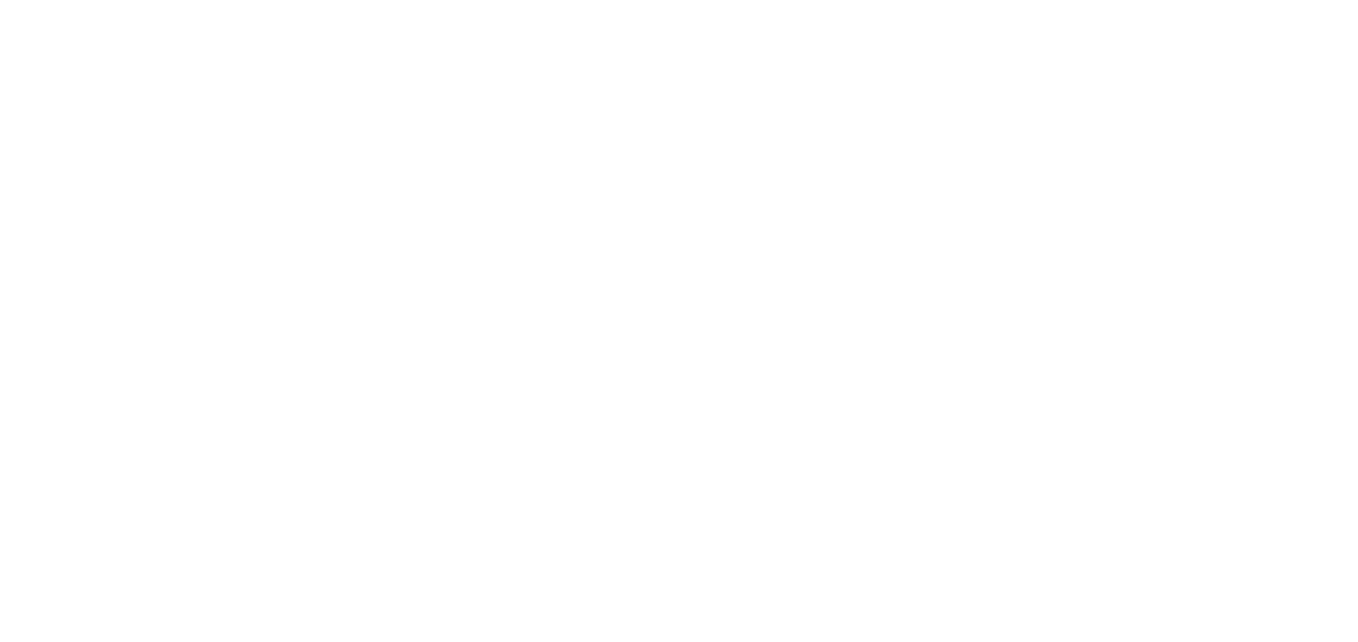 scroll, scrollTop: 0, scrollLeft: 0, axis: both 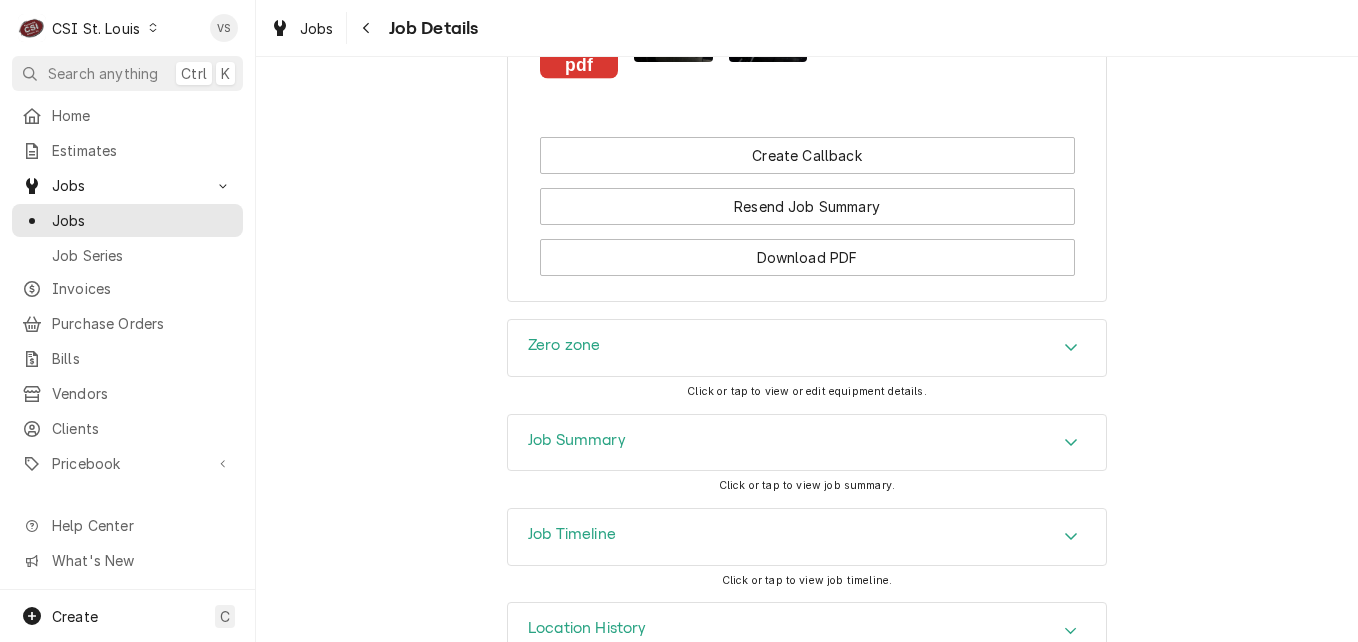 click on "Job Summary" at bounding box center [807, 443] 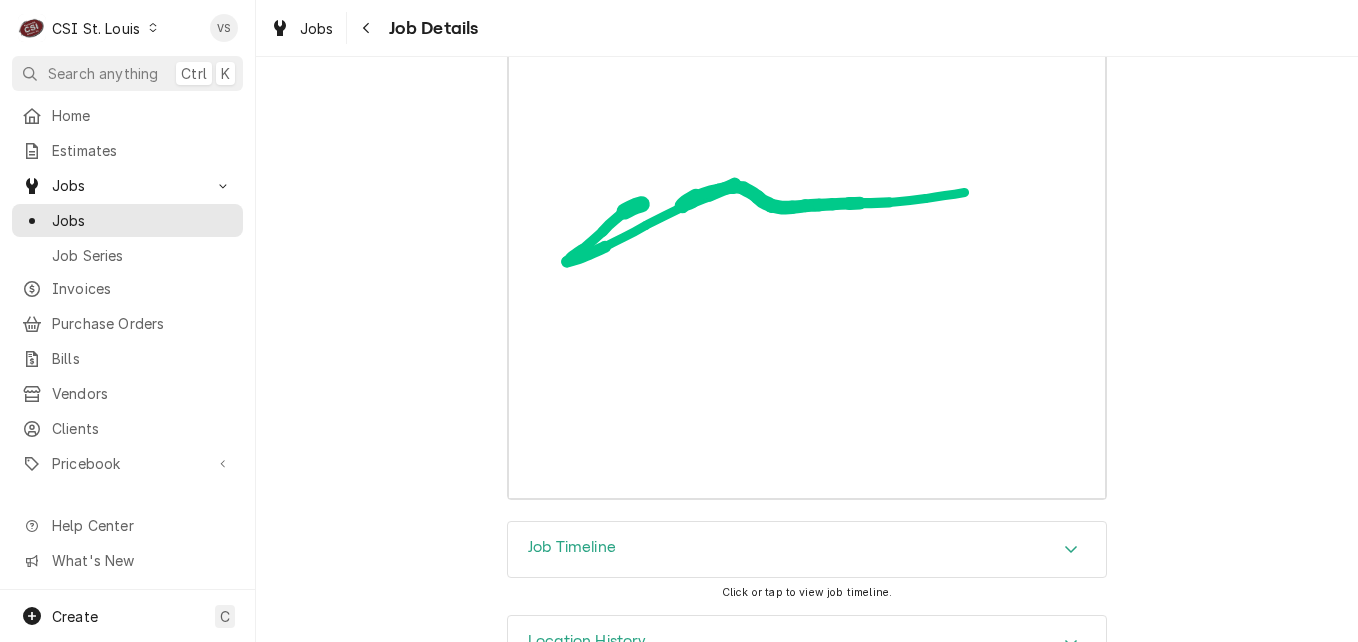 scroll, scrollTop: 6784, scrollLeft: 0, axis: vertical 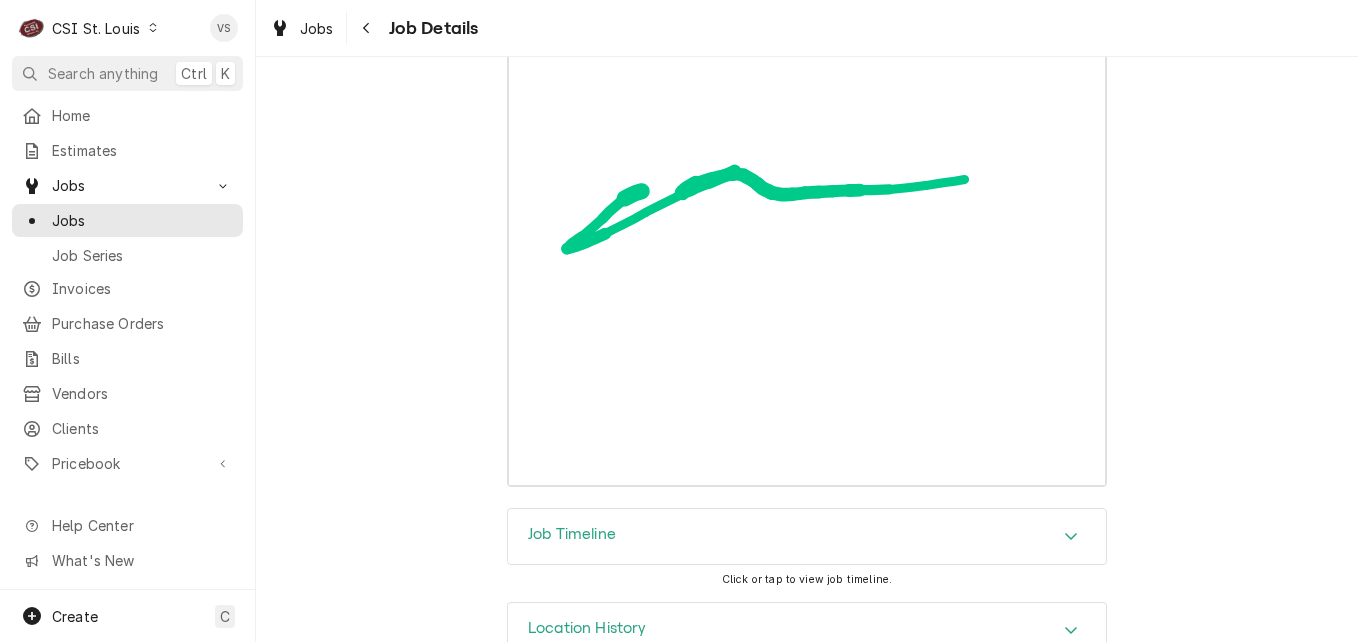 click 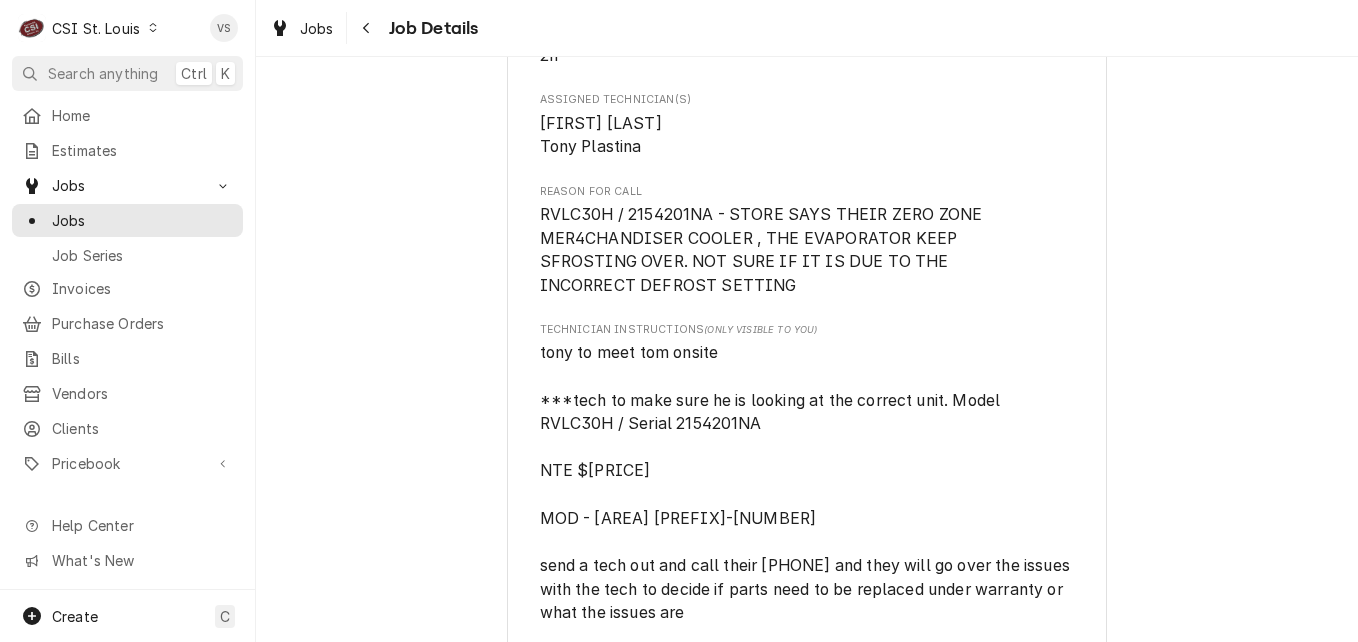 scroll, scrollTop: 1800, scrollLeft: 0, axis: vertical 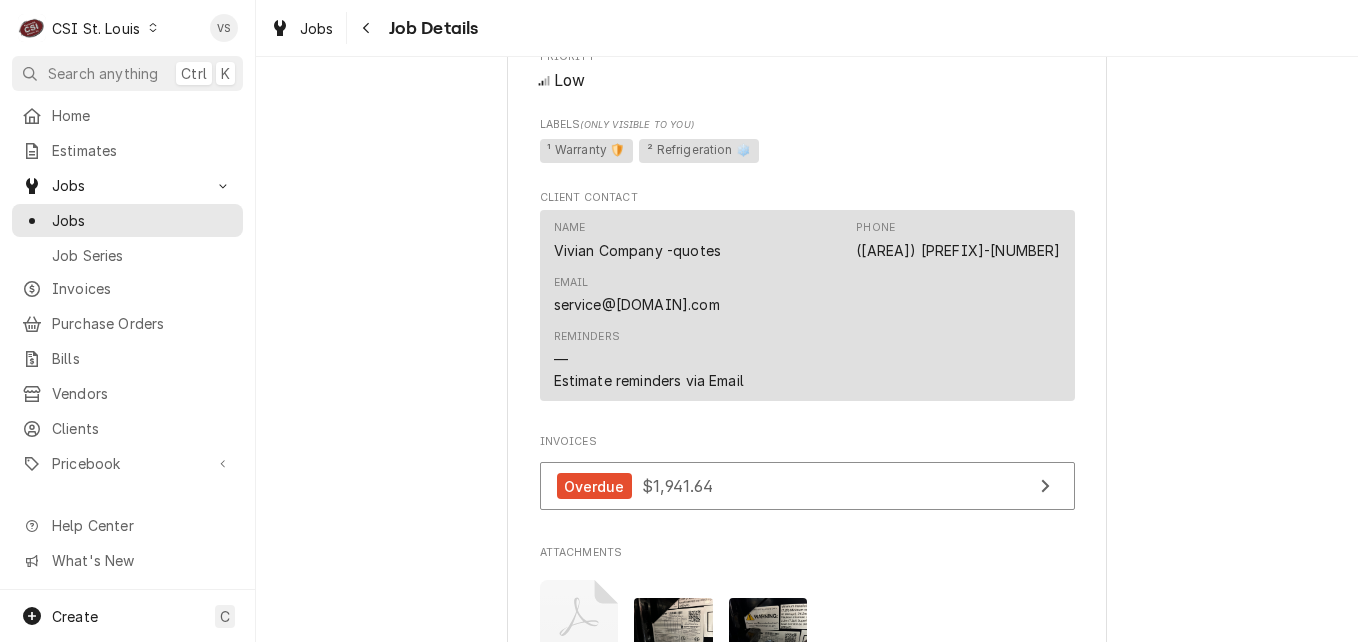 click 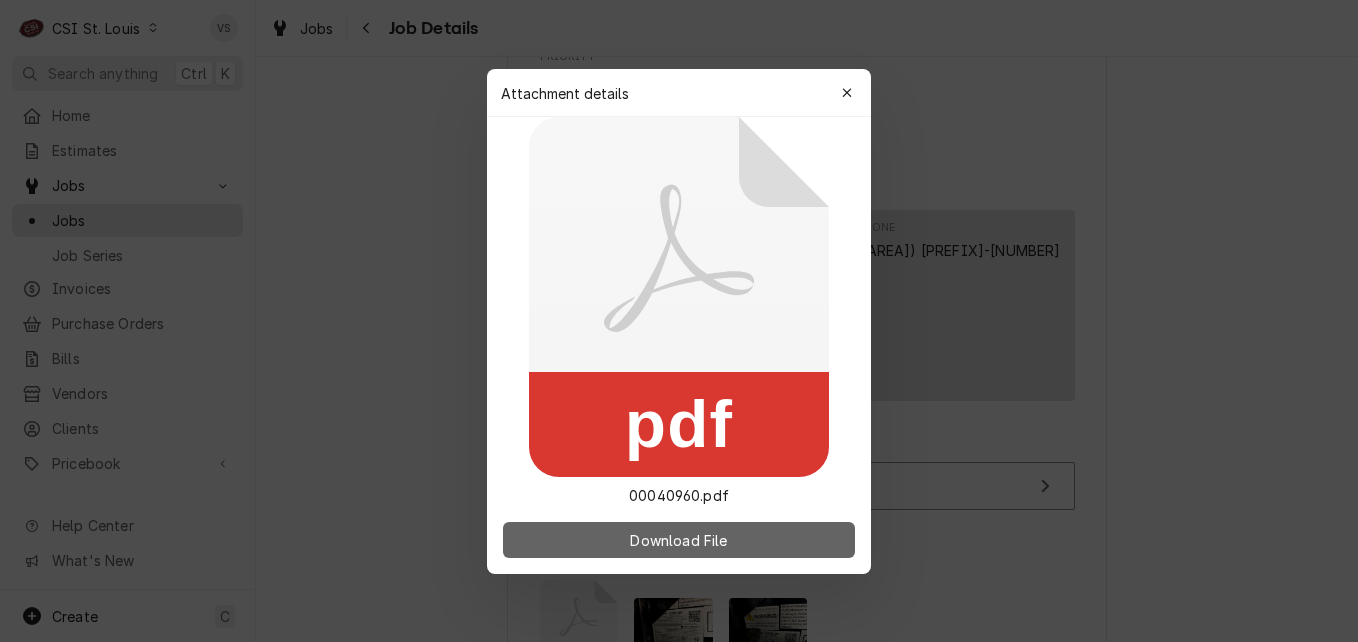 click on "Download File" at bounding box center (678, 539) 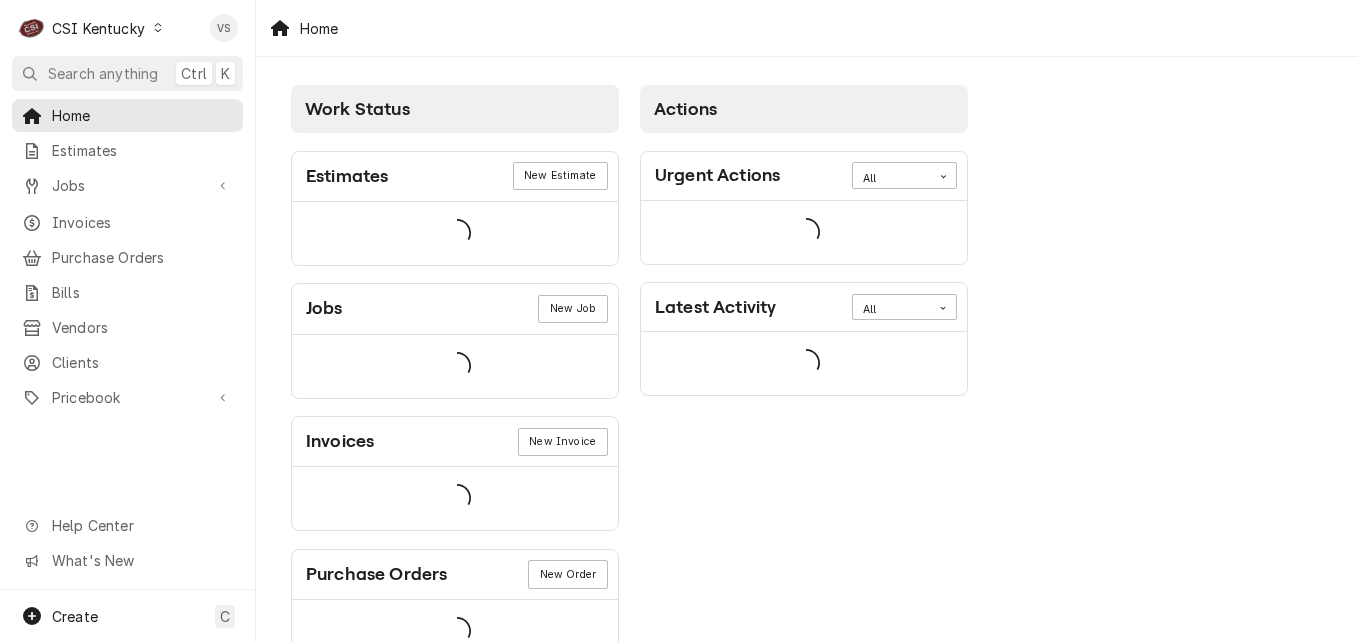 scroll, scrollTop: 0, scrollLeft: 0, axis: both 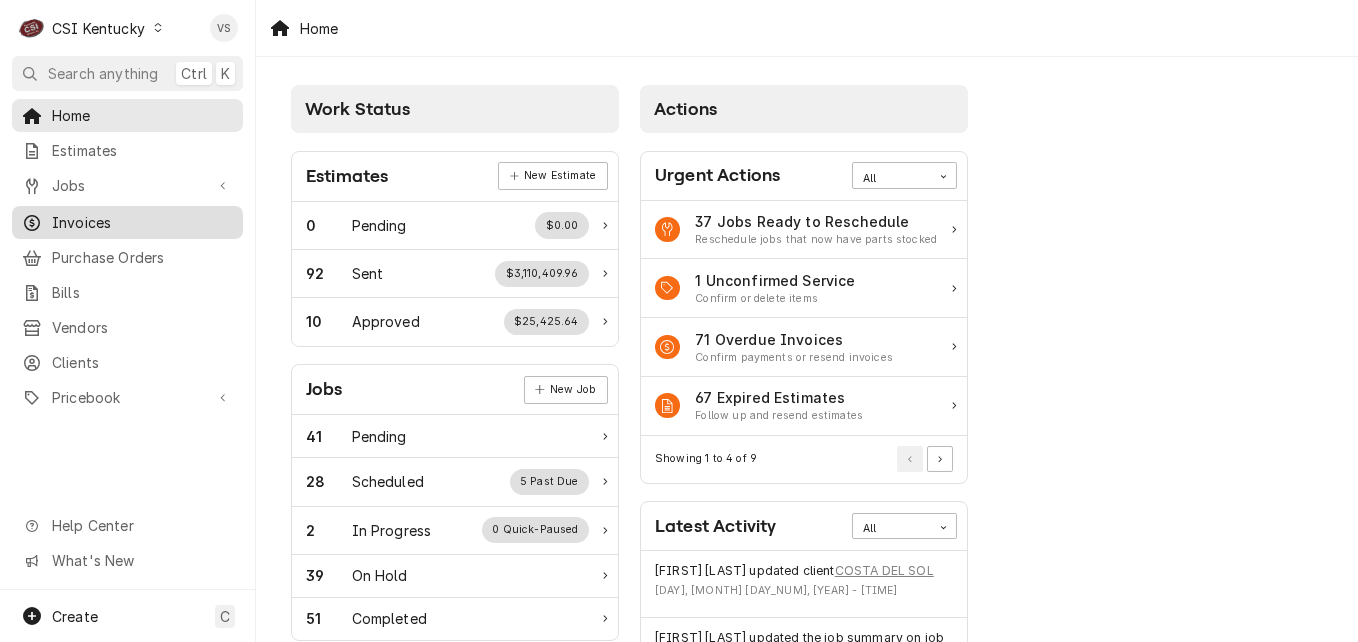 click on "Invoices" at bounding box center [142, 222] 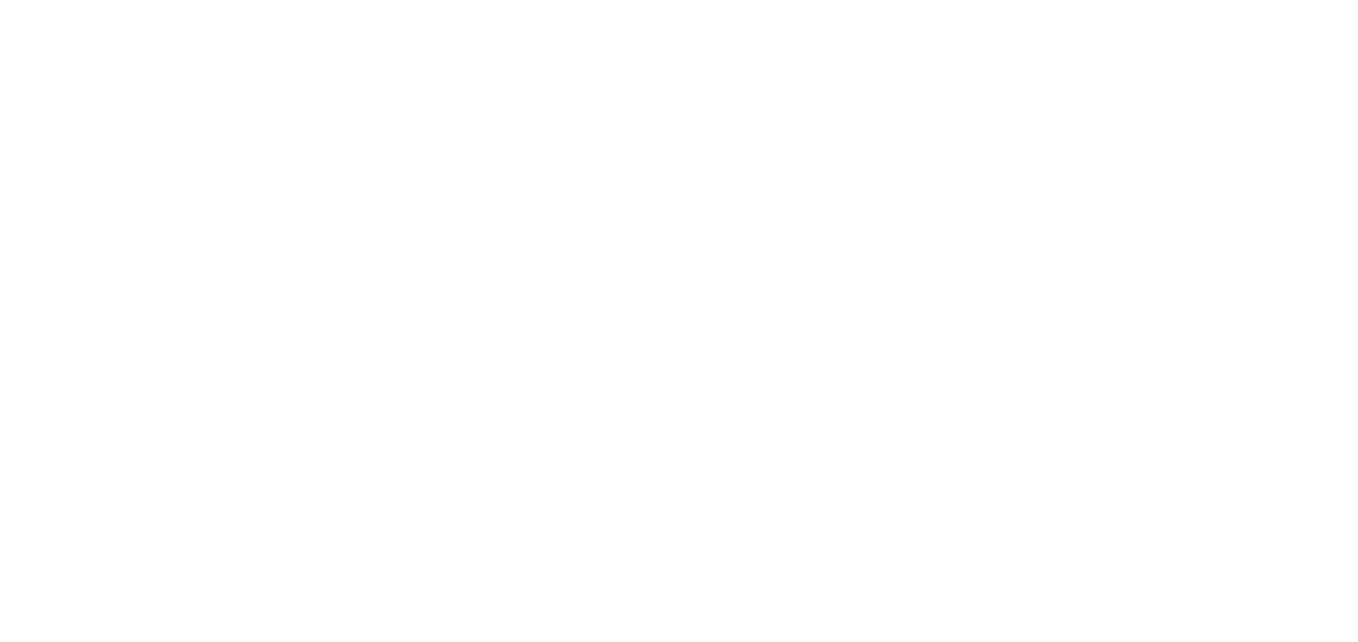 scroll, scrollTop: 0, scrollLeft: 0, axis: both 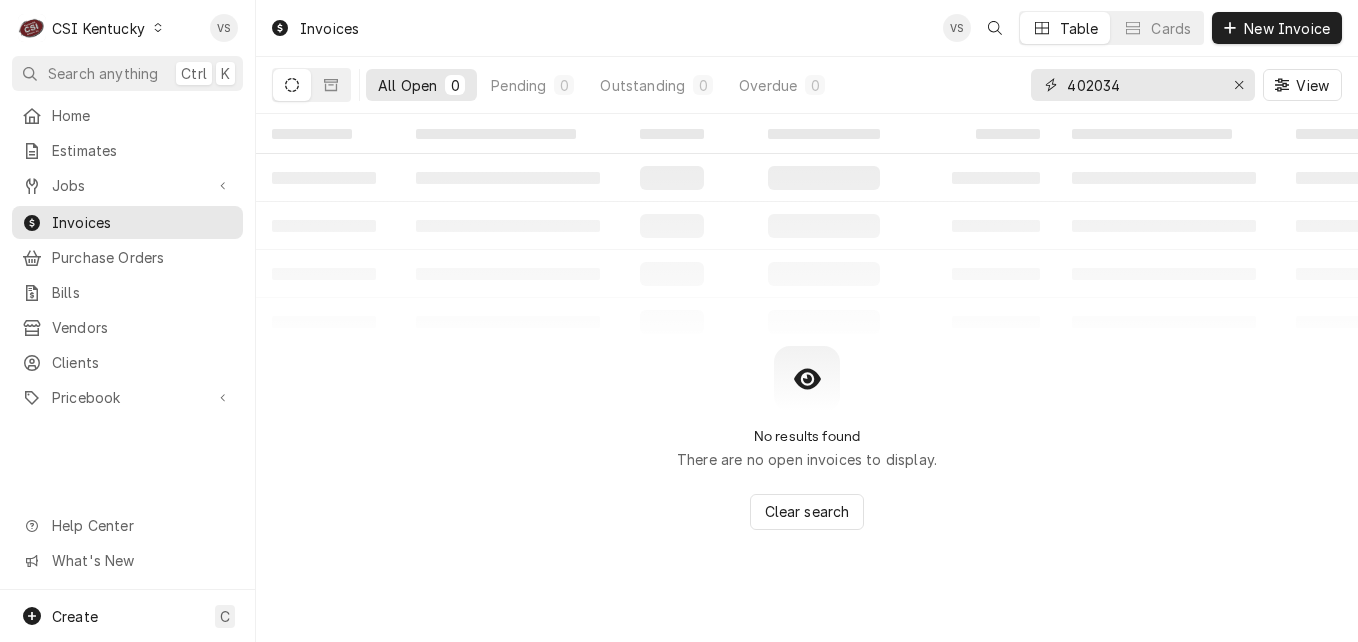 drag, startPoint x: 1136, startPoint y: 78, endPoint x: 1006, endPoint y: 80, distance: 130.01538 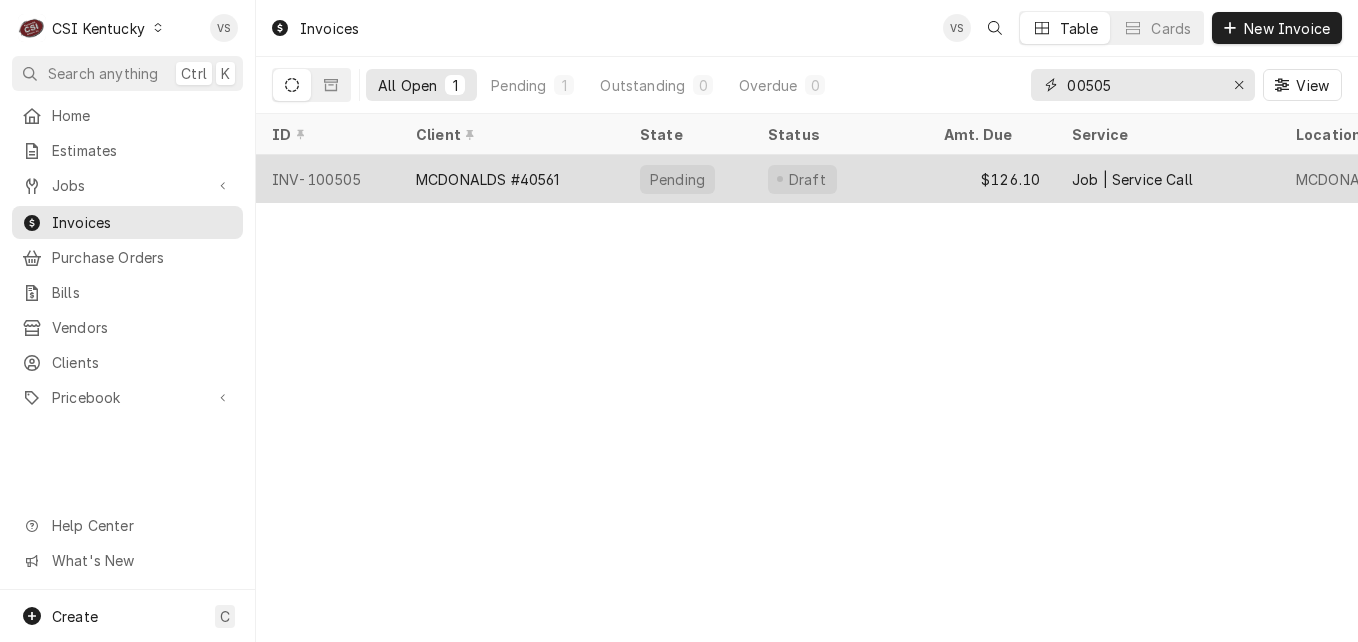 type on "00505" 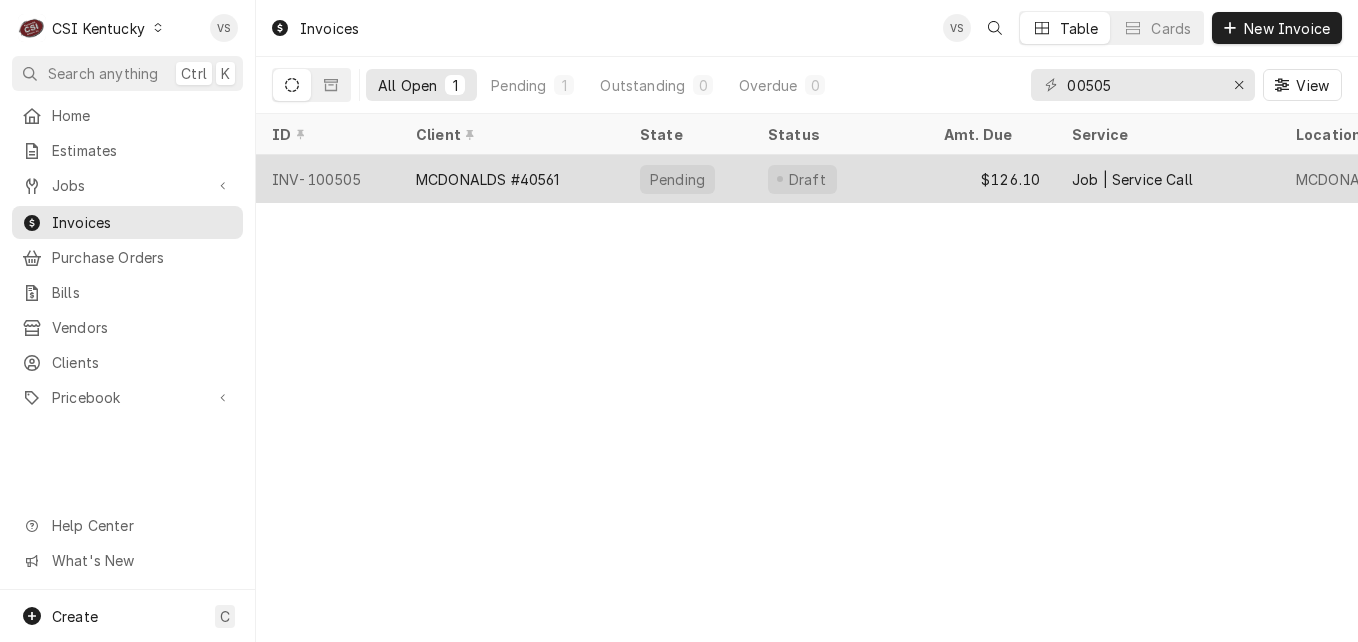 click on "MCDONALDS #40561" at bounding box center [512, 179] 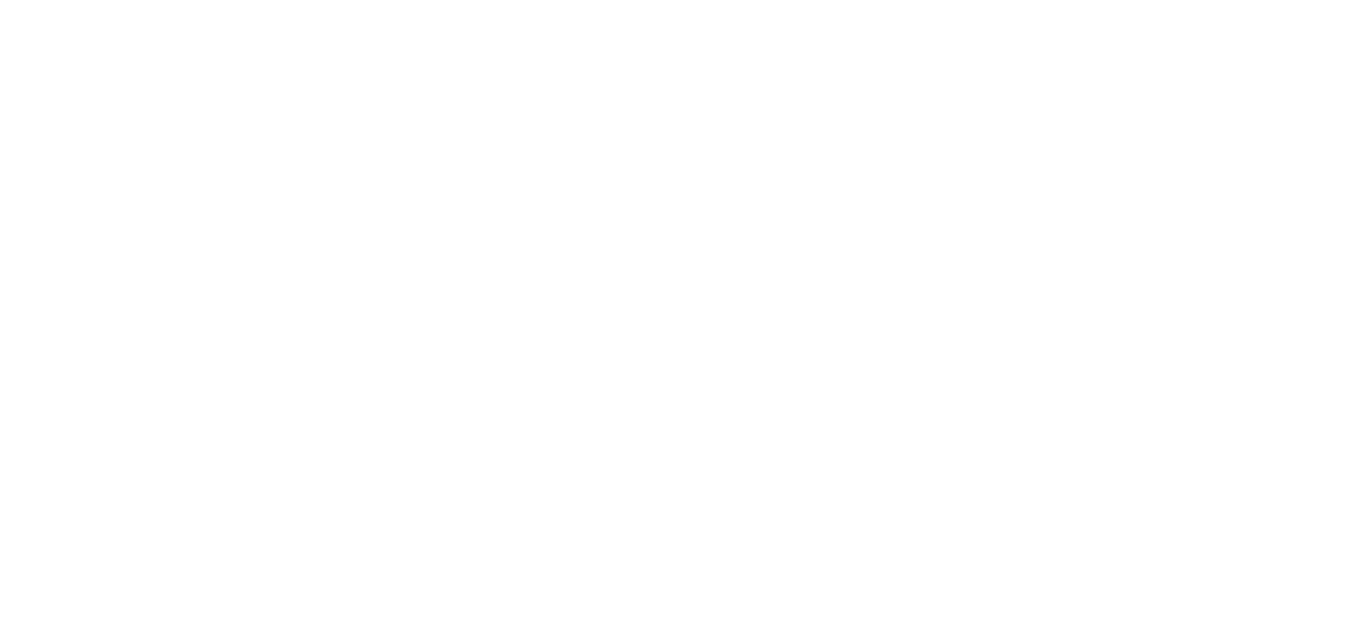 scroll, scrollTop: 0, scrollLeft: 0, axis: both 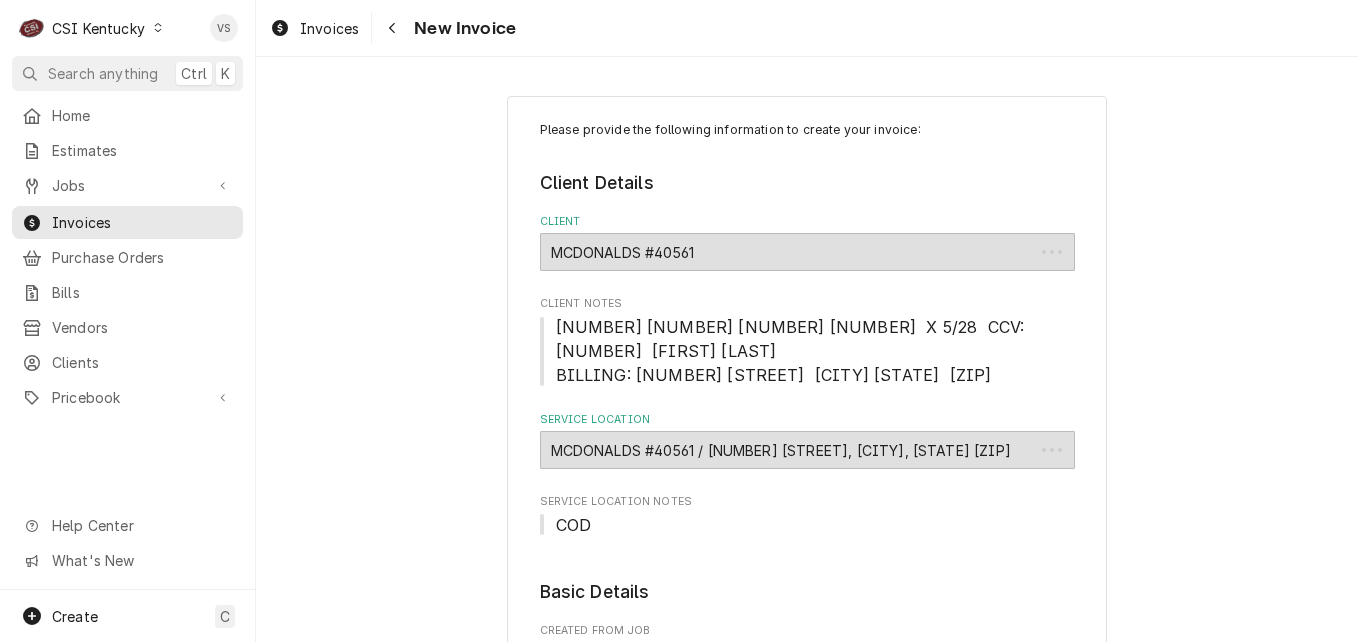 type on "x" 